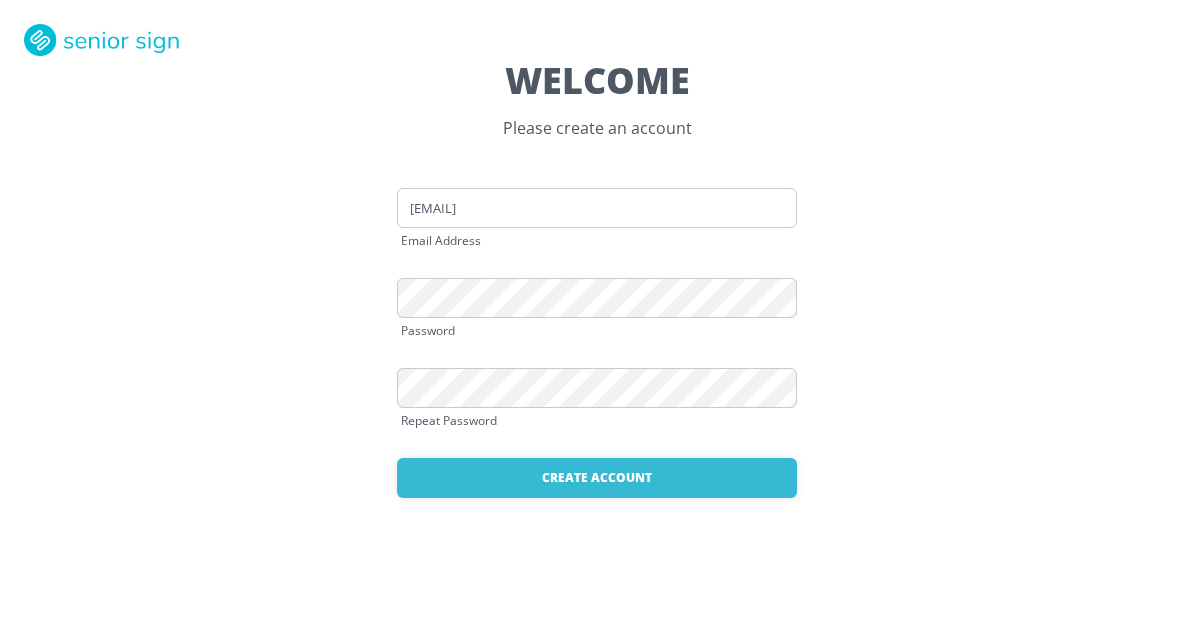 scroll, scrollTop: 0, scrollLeft: 0, axis: both 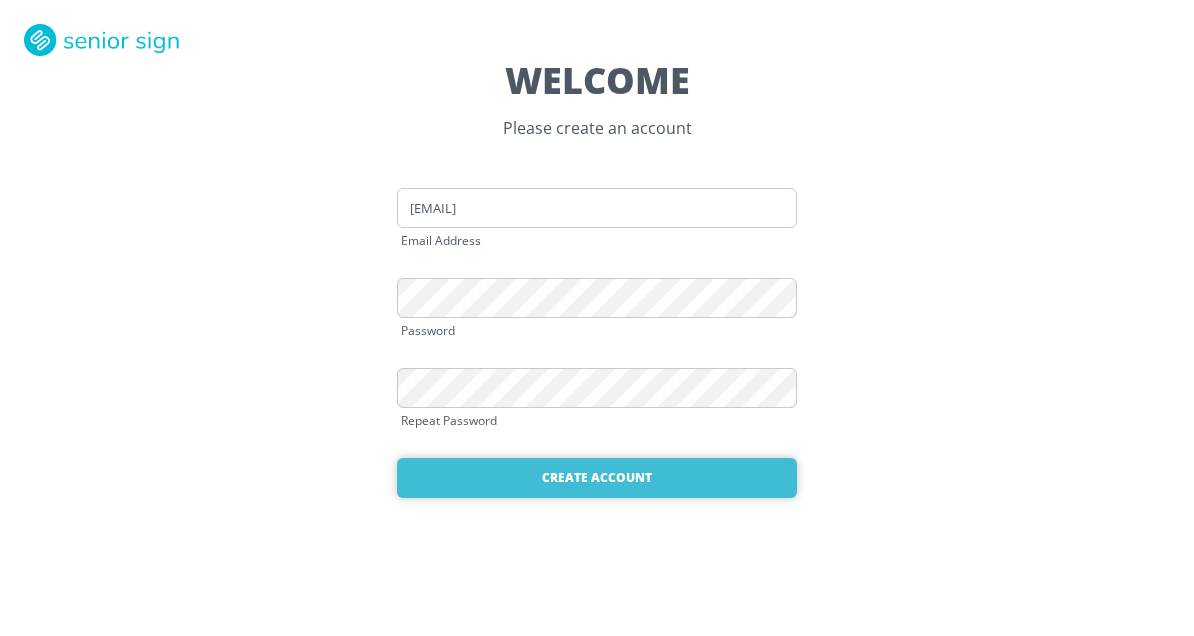 click on "Create Account" at bounding box center [597, 478] 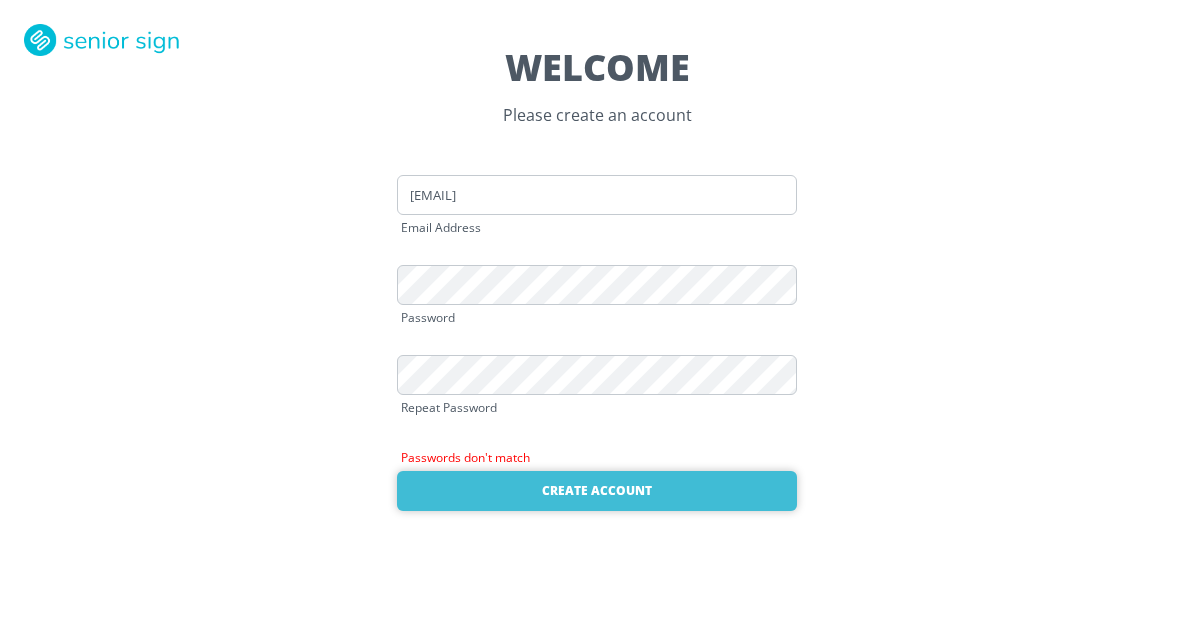 click on "Create Account" at bounding box center [597, 491] 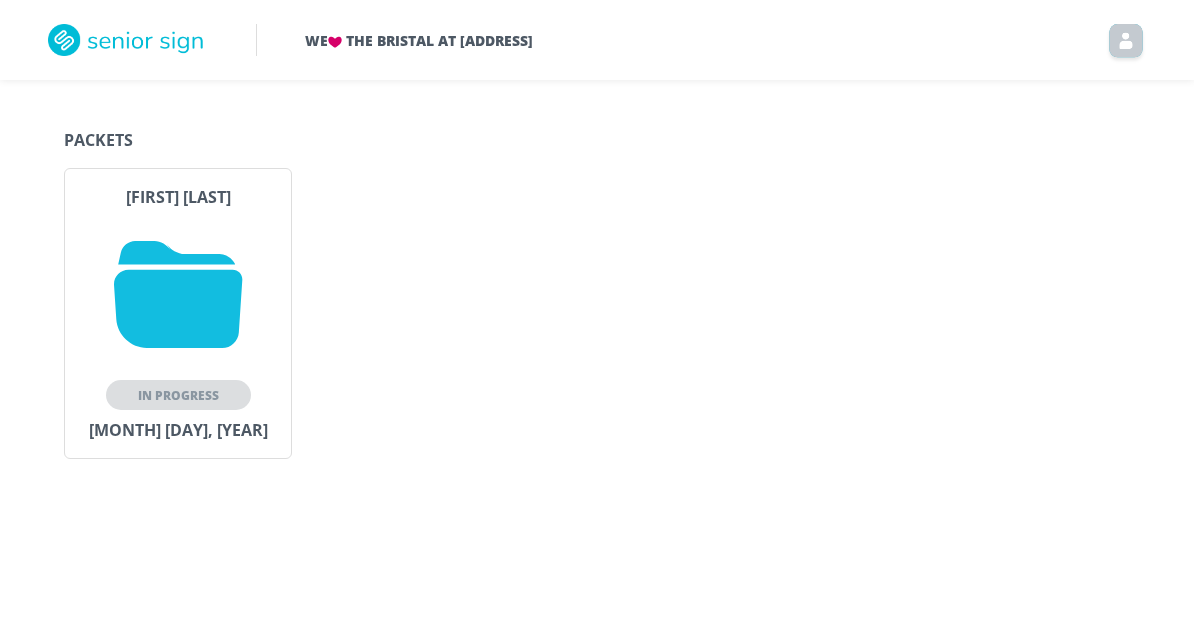 click on "In Progress" at bounding box center [178, 395] 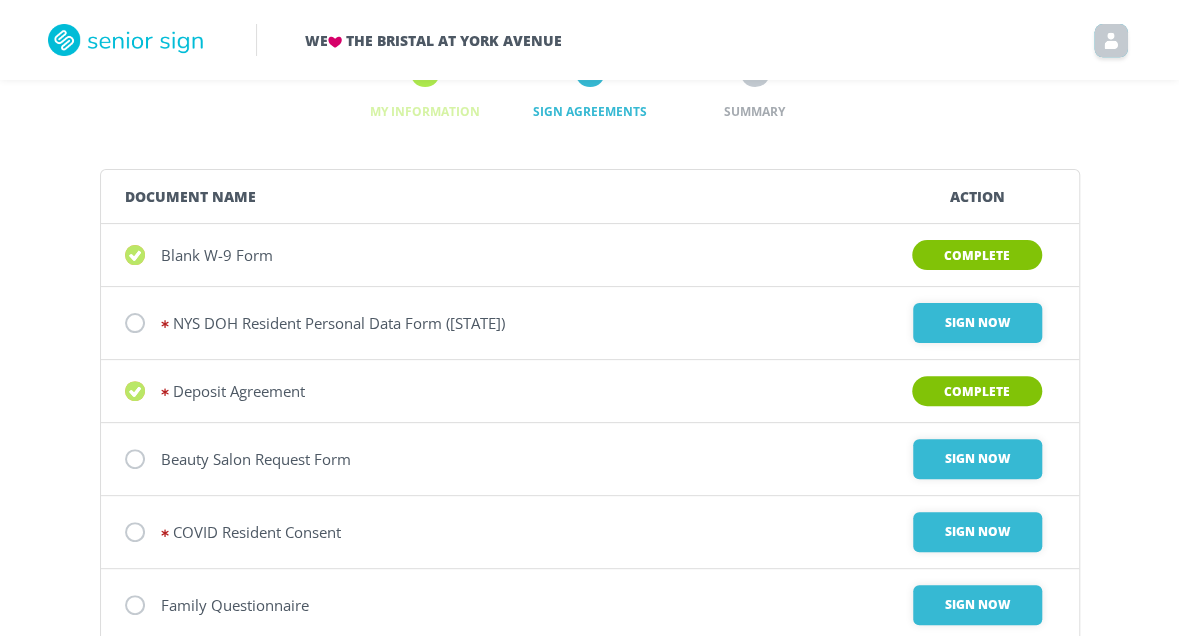 scroll, scrollTop: 0, scrollLeft: 0, axis: both 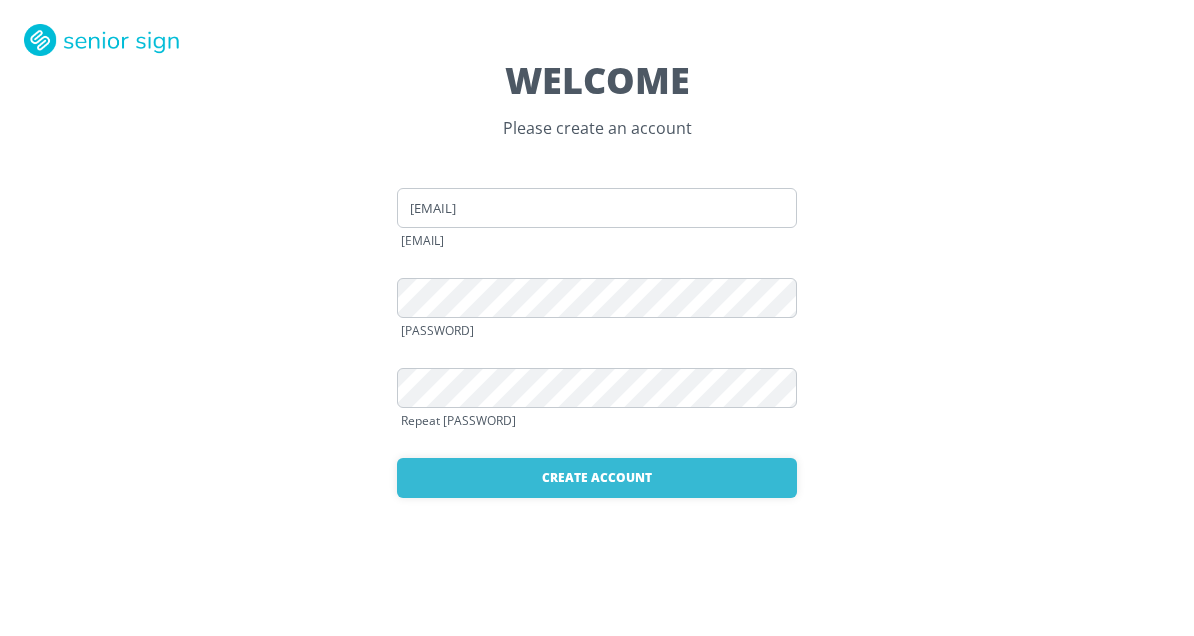 click at bounding box center (597, 208) 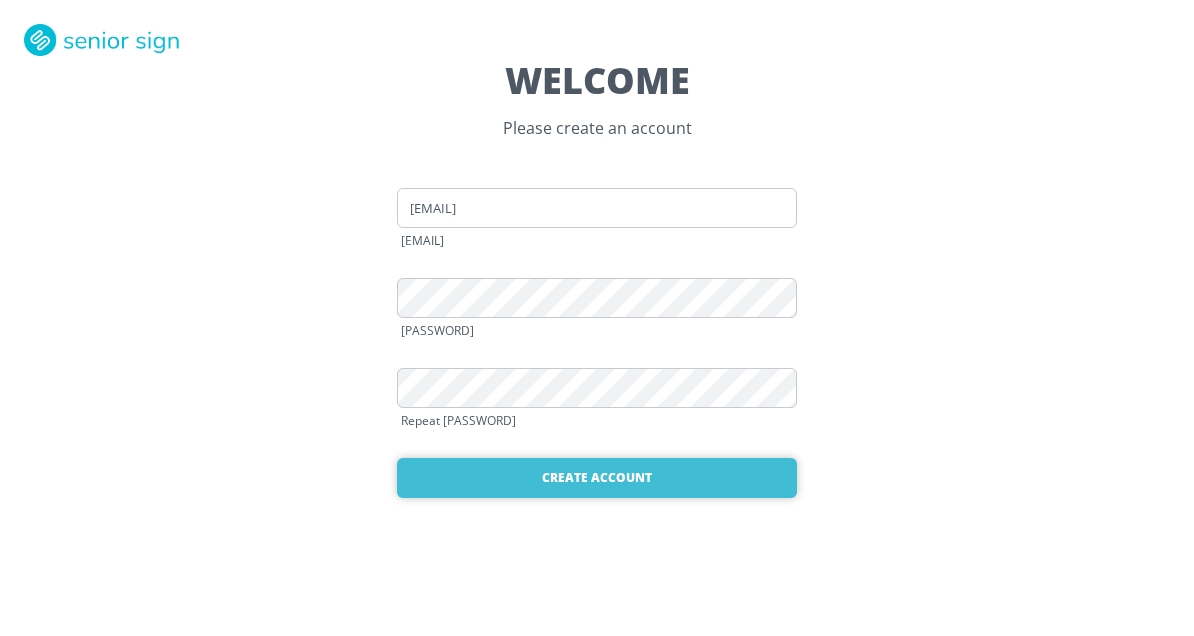 click on "Create Account" at bounding box center (597, 478) 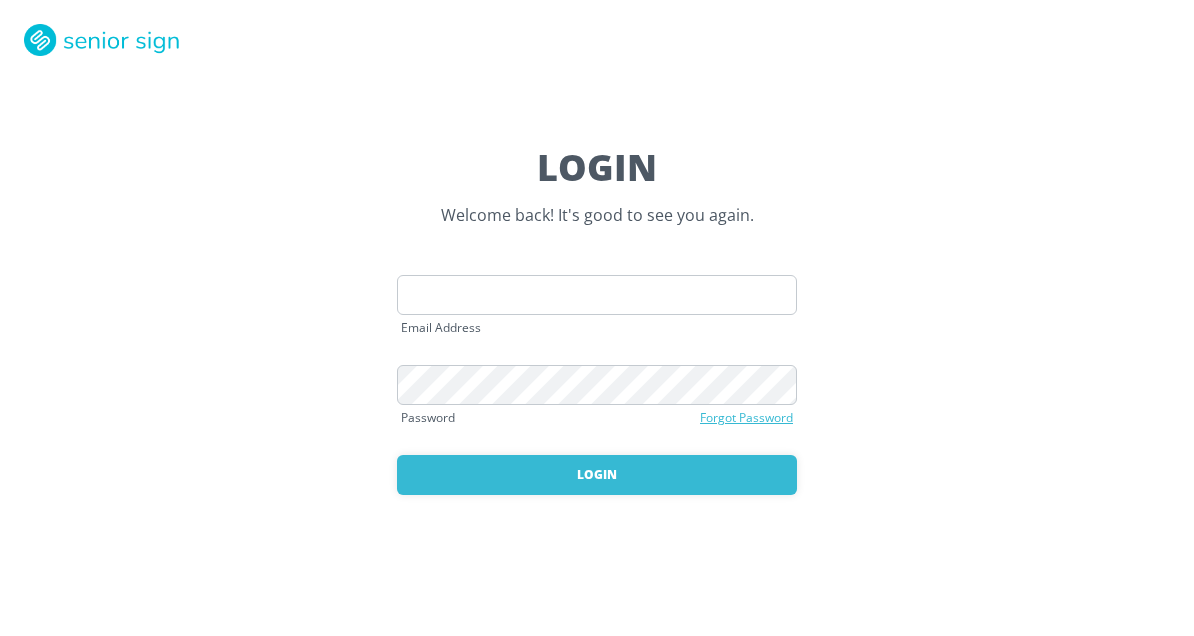 scroll, scrollTop: 0, scrollLeft: 0, axis: both 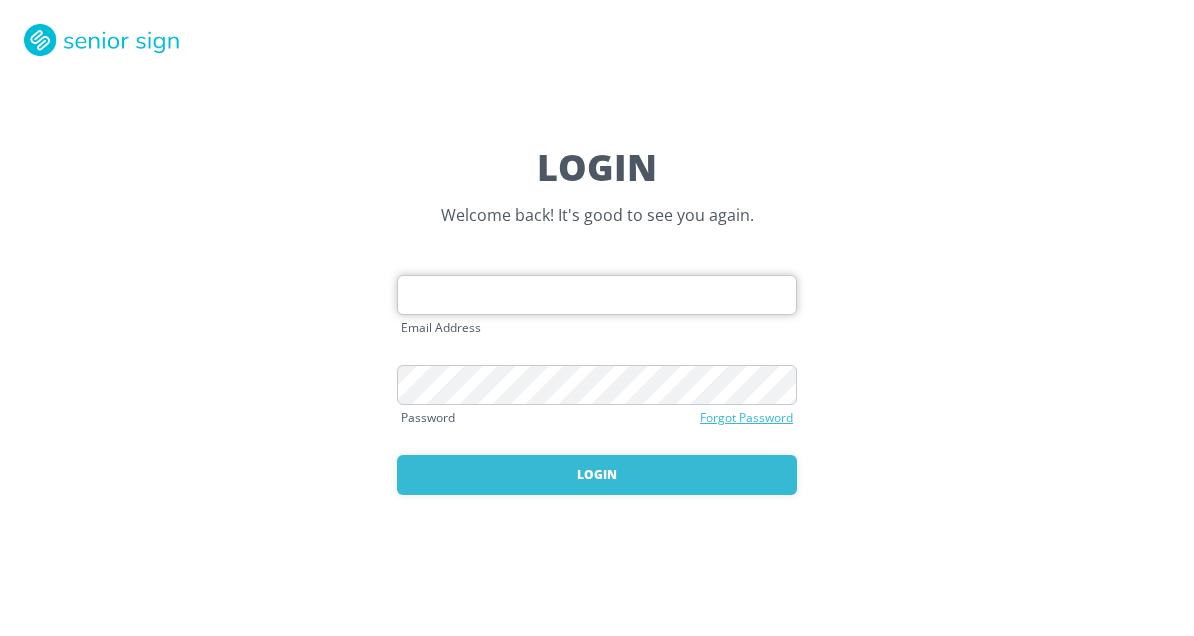 click at bounding box center (597, 295) 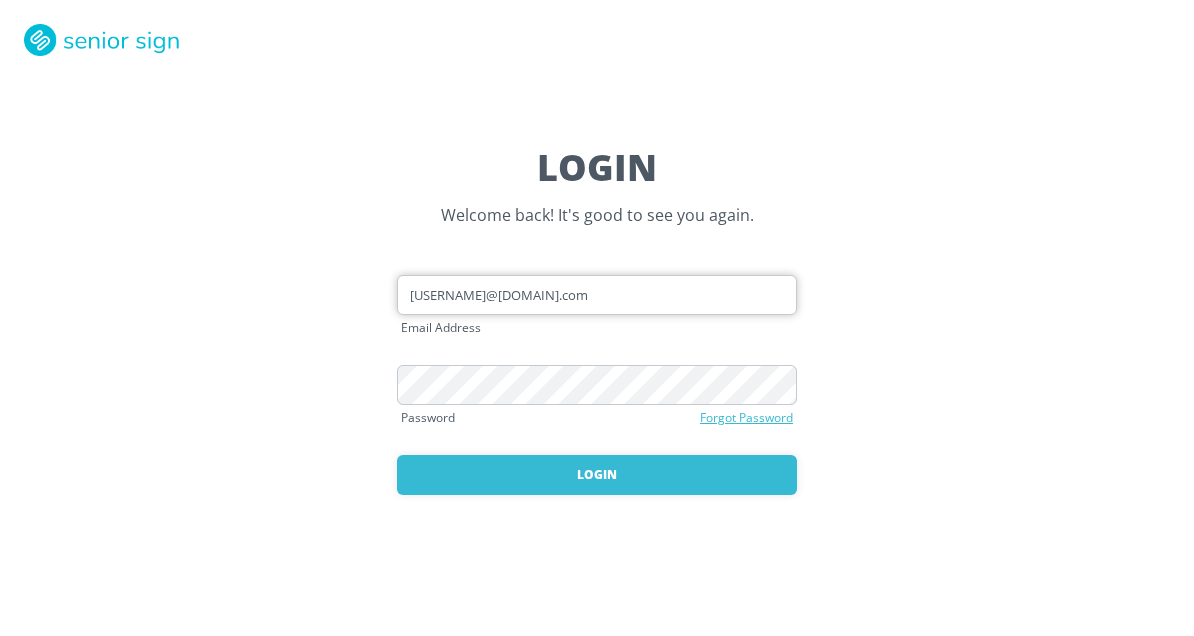 type on "dbovin@palimere.com" 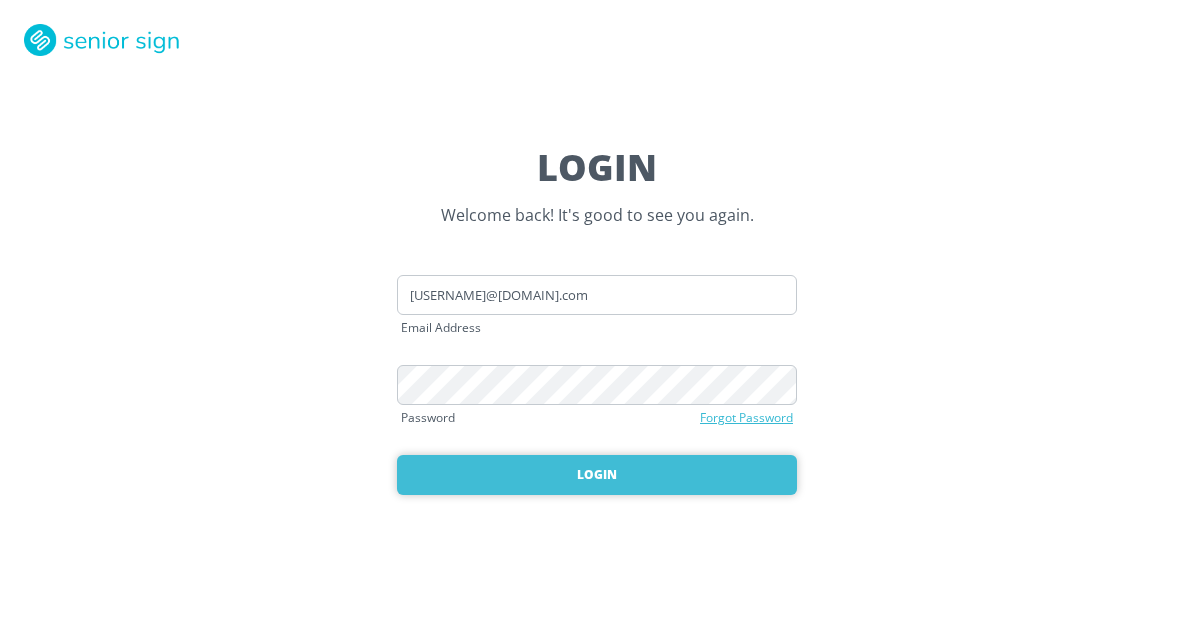 click on "Login" at bounding box center (597, 475) 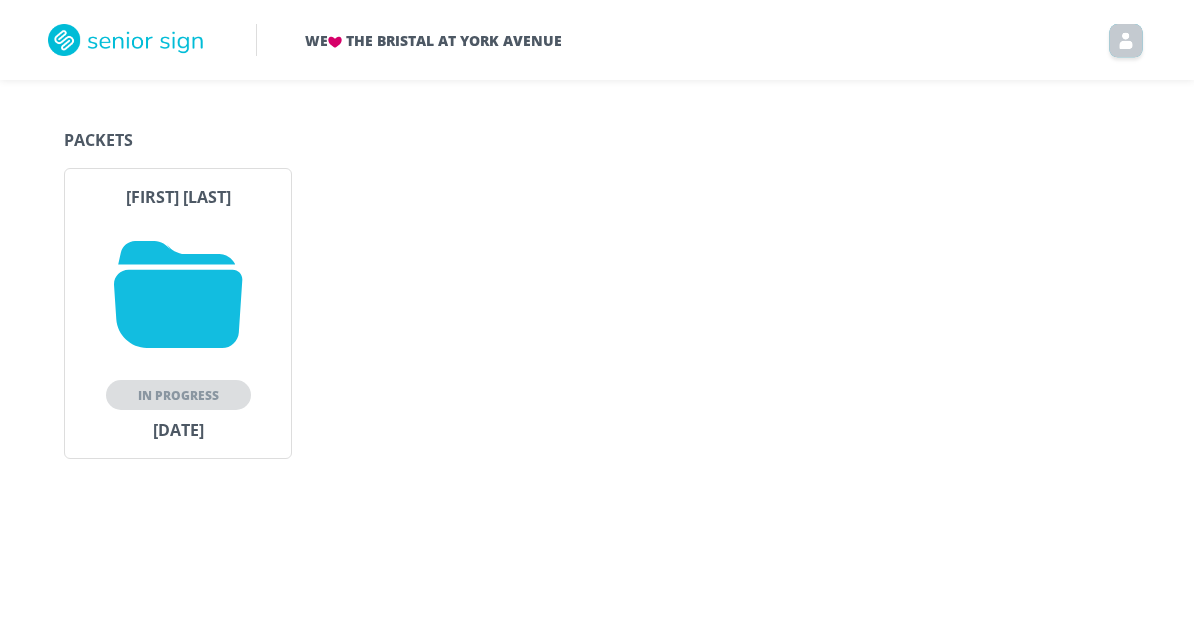 click at bounding box center [178, 294] 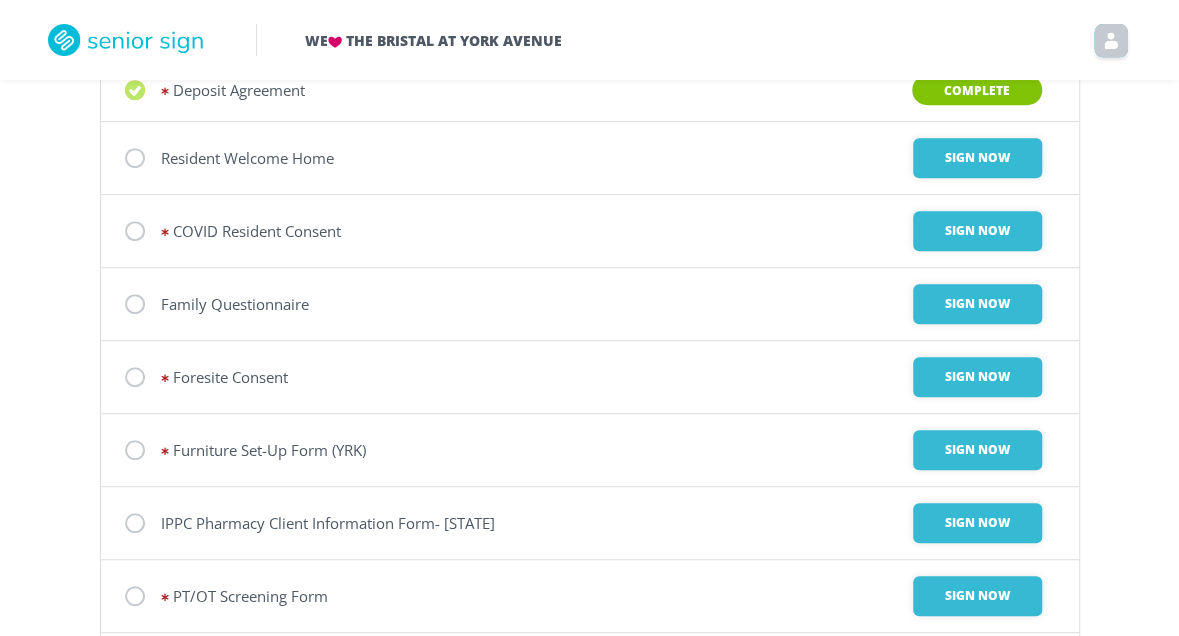 scroll, scrollTop: 921, scrollLeft: 0, axis: vertical 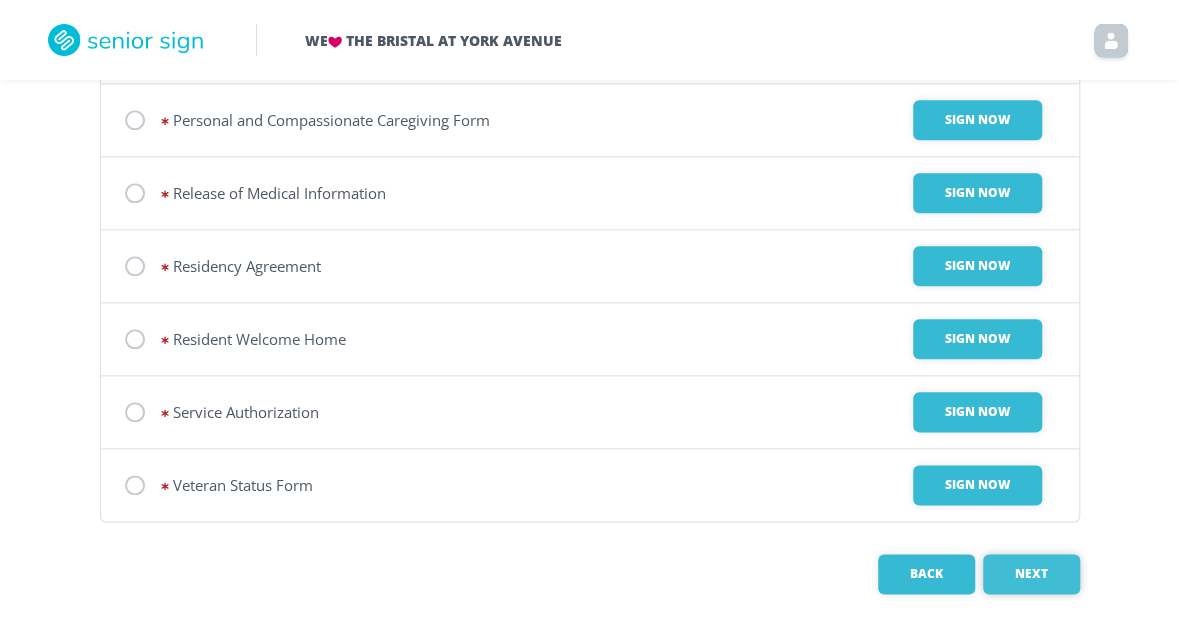 click on "Next" at bounding box center (1031, 574) 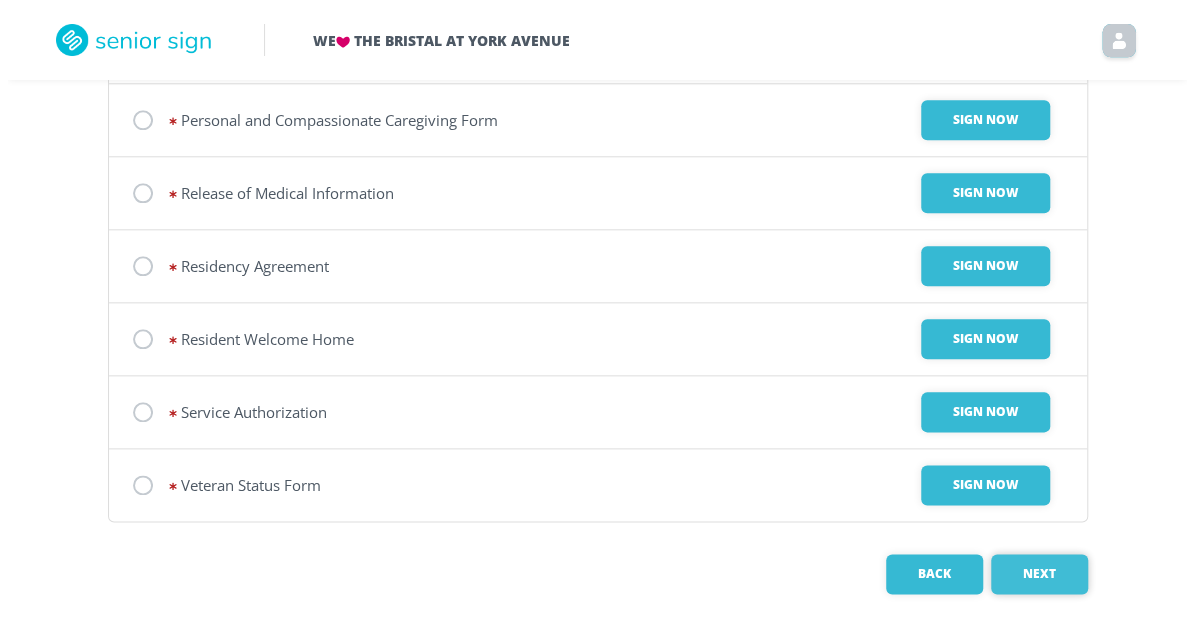 scroll, scrollTop: 0, scrollLeft: 0, axis: both 